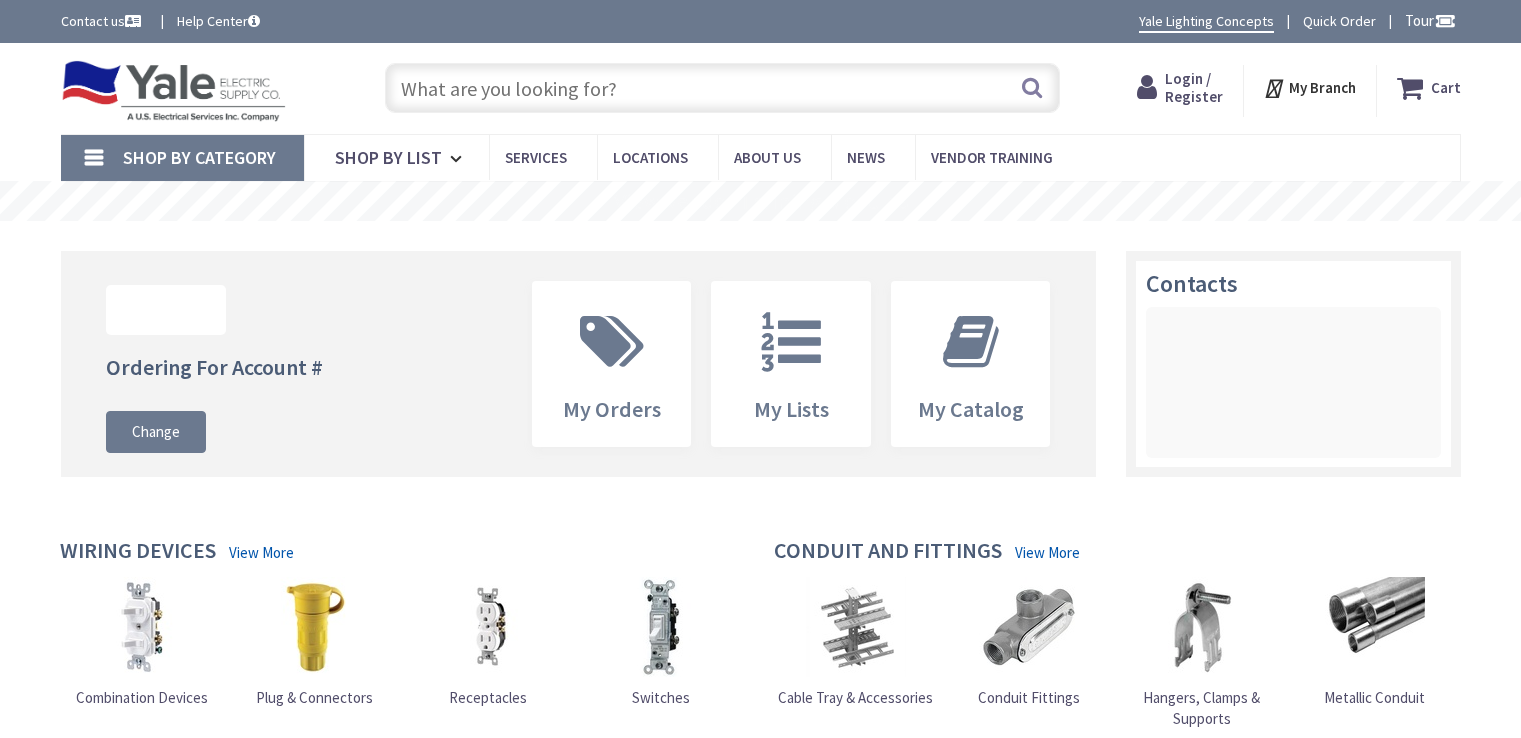 scroll, scrollTop: 0, scrollLeft: 0, axis: both 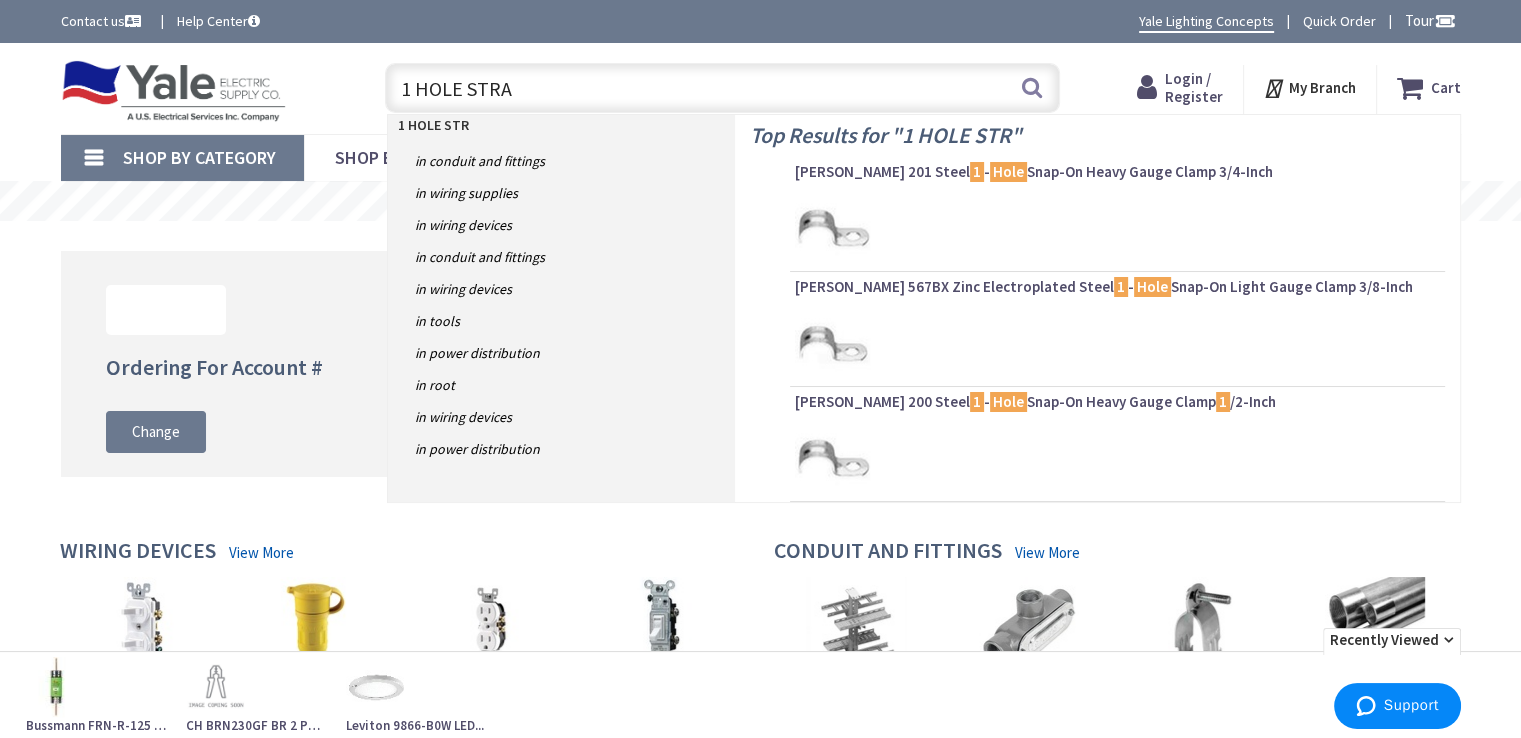 type on "1 HOLE STRAP" 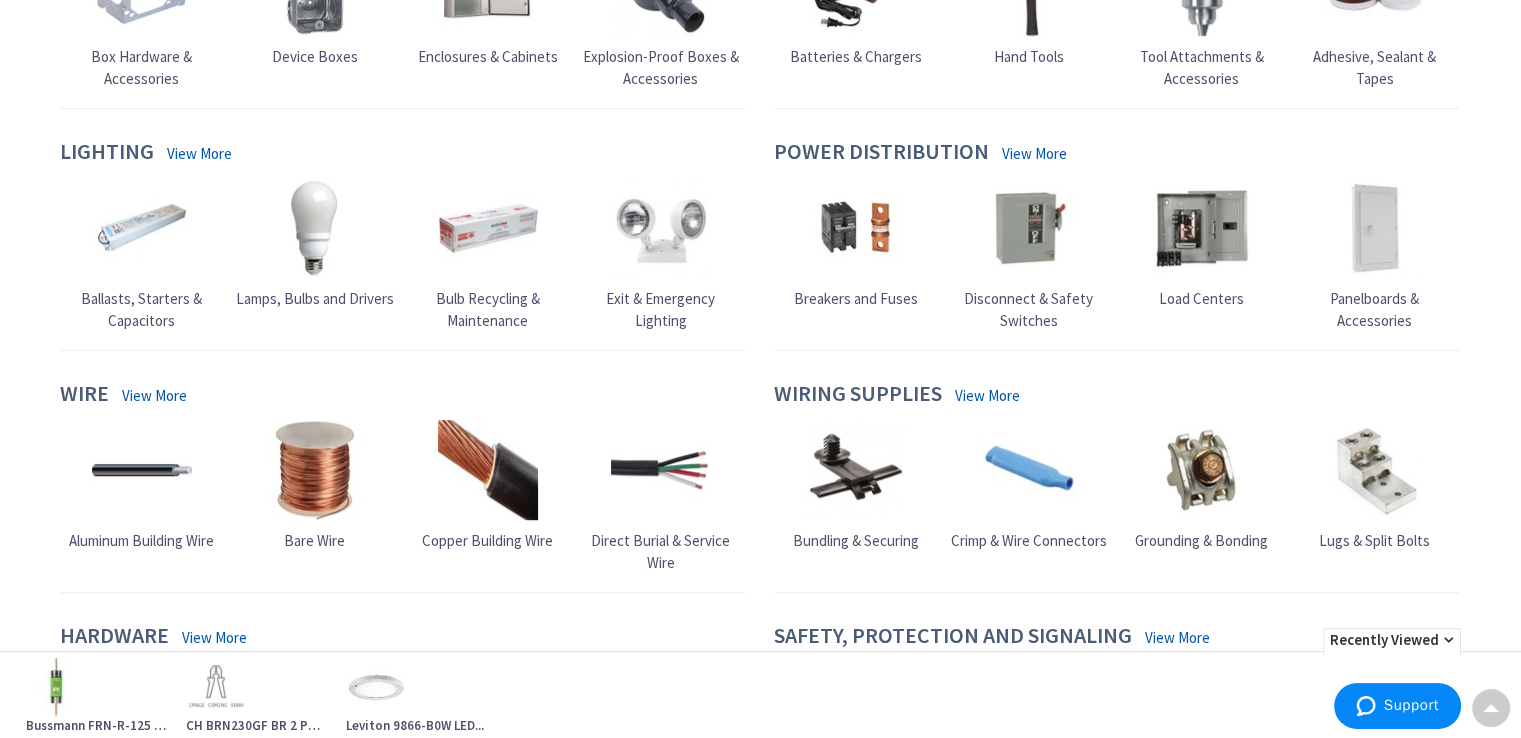 scroll, scrollTop: 0, scrollLeft: 0, axis: both 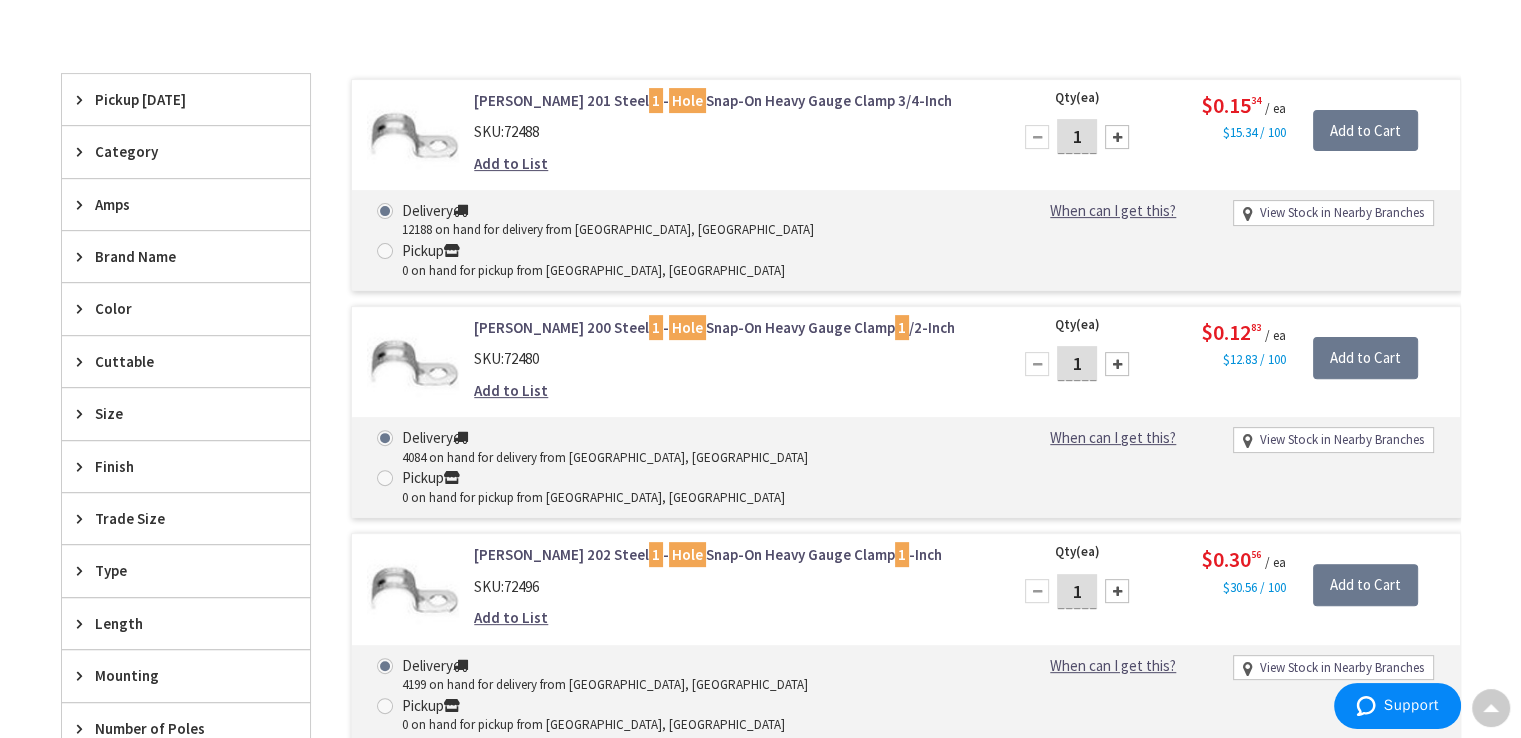 click on "[PERSON_NAME] 202 Steel  1 - Hole  Snap-On Heavy Gauge Clamp  1 -Inch" at bounding box center (728, 554) 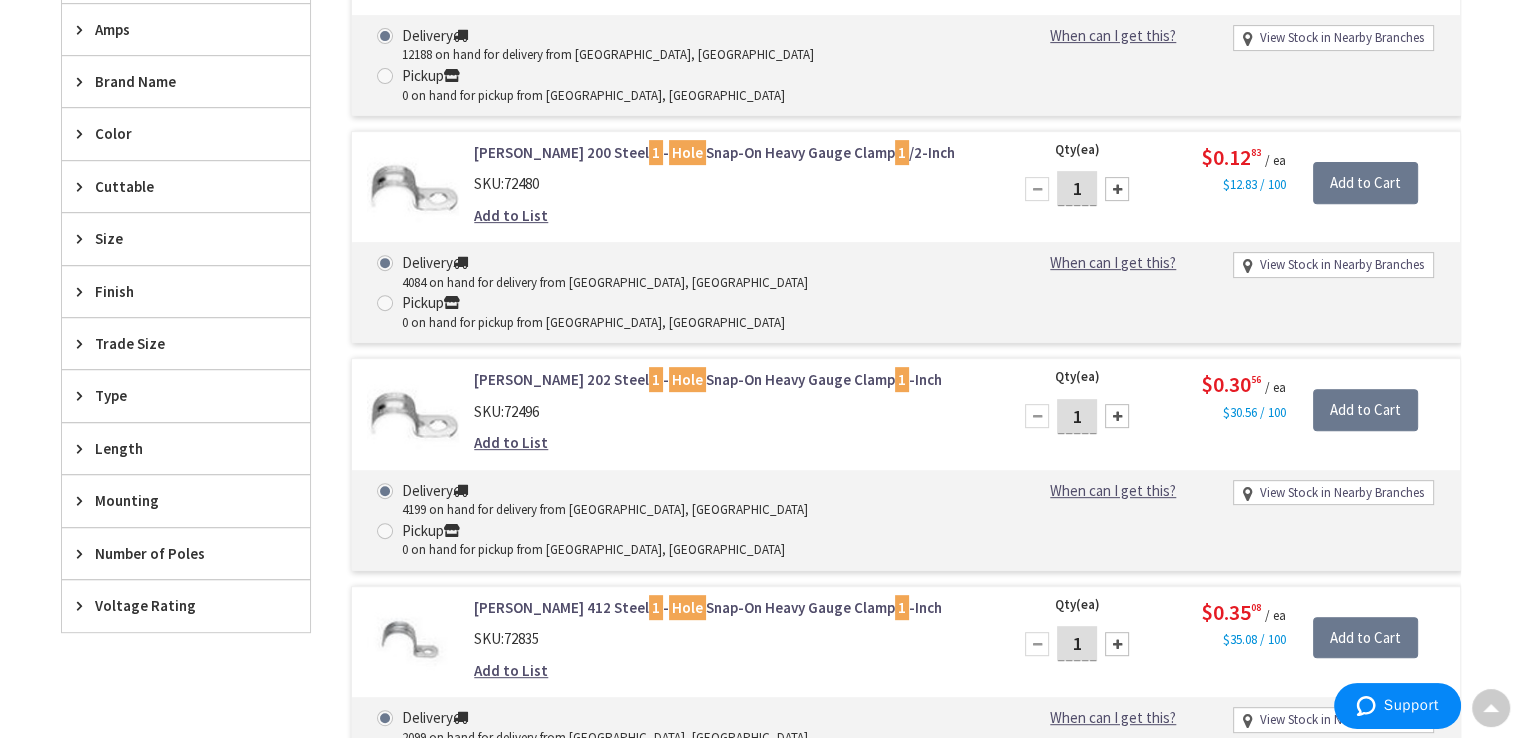 scroll, scrollTop: 800, scrollLeft: 0, axis: vertical 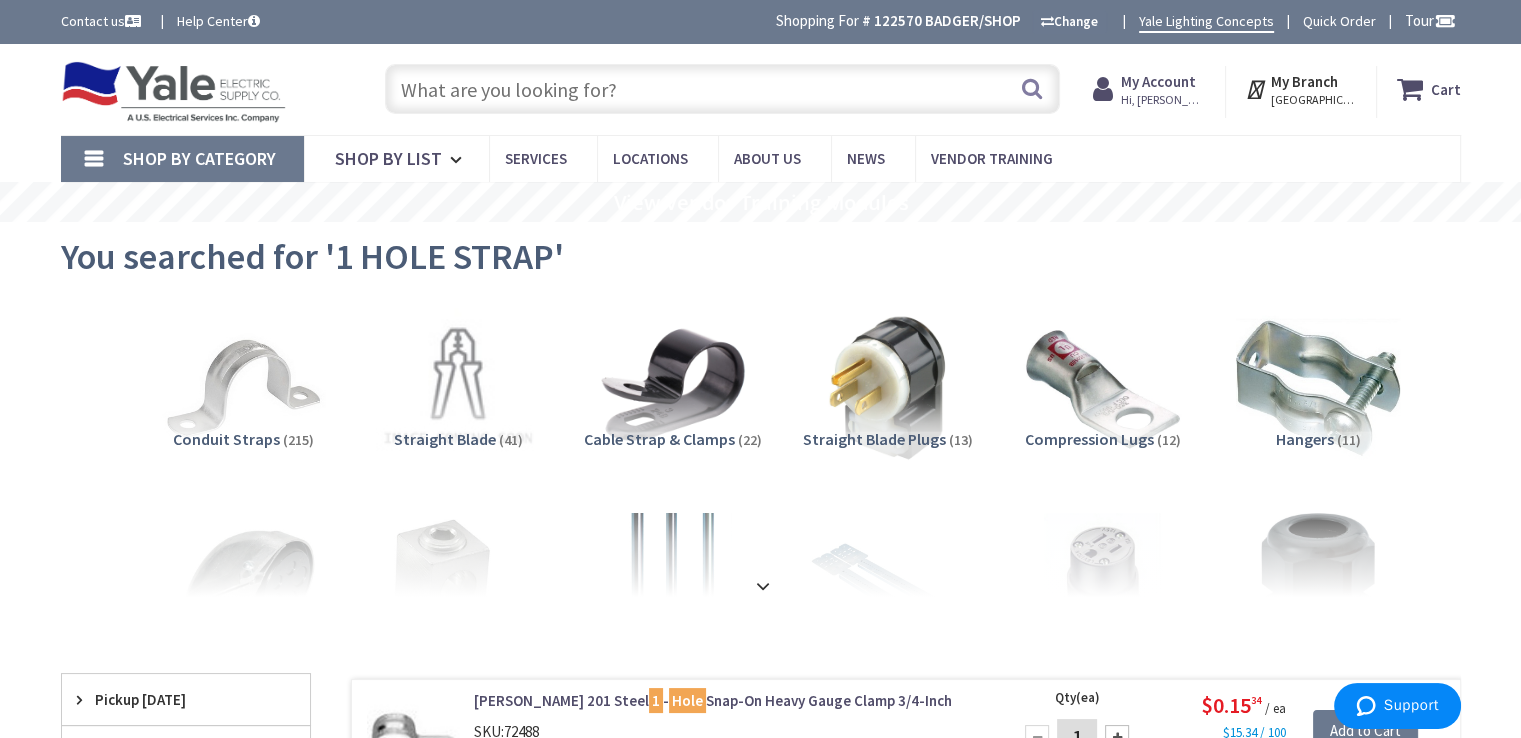 click at bounding box center [722, 89] 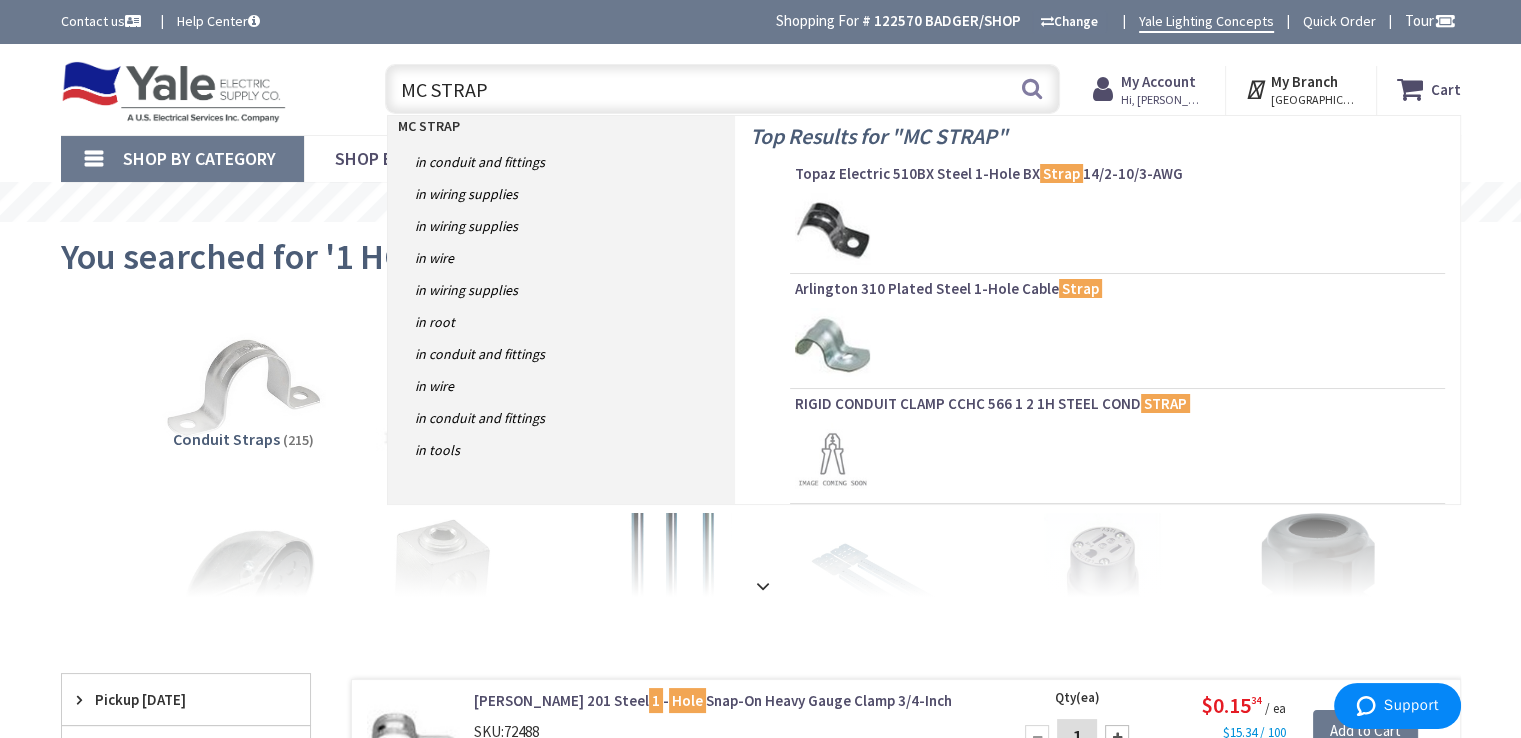 scroll, scrollTop: 100, scrollLeft: 0, axis: vertical 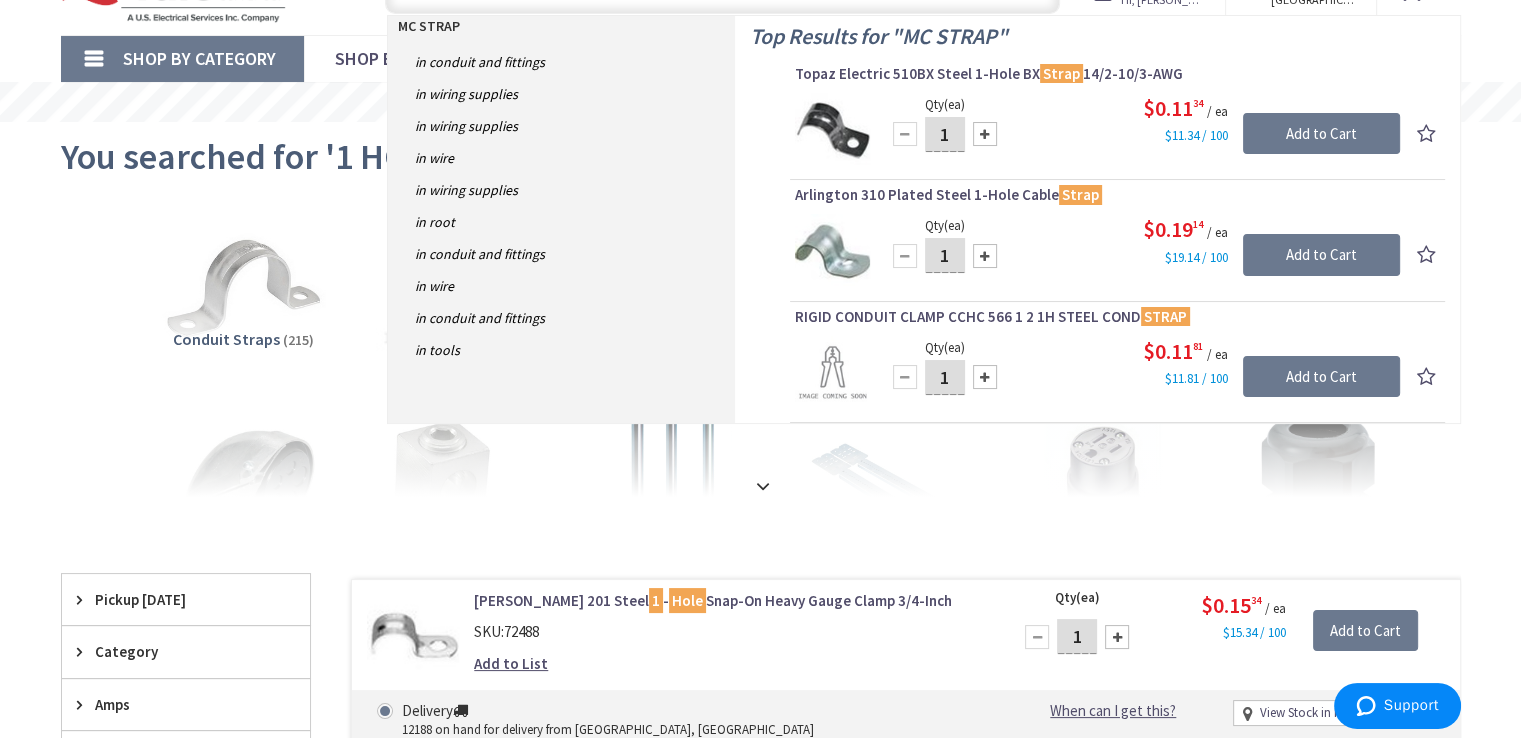 type on "MC STRAP" 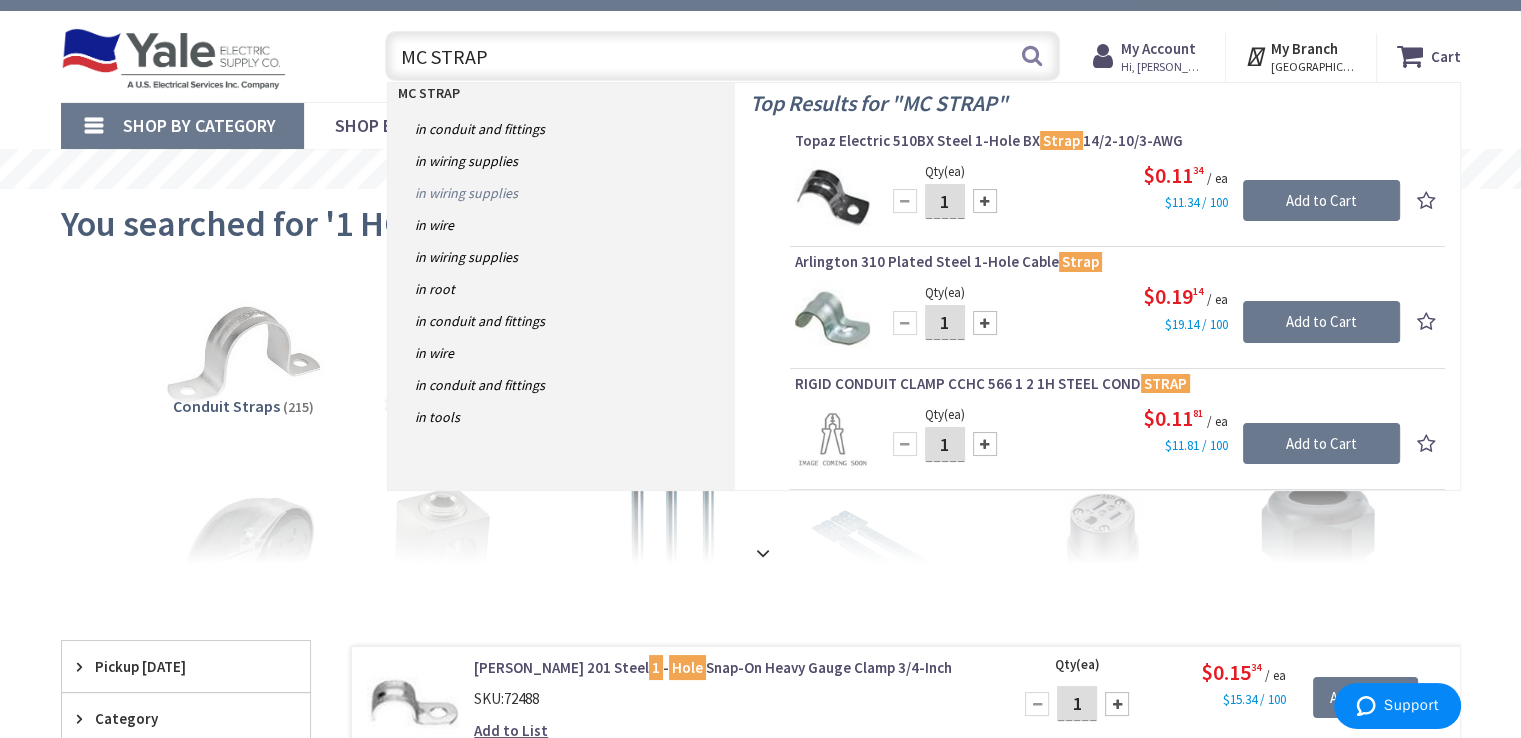 scroll, scrollTop: 0, scrollLeft: 0, axis: both 